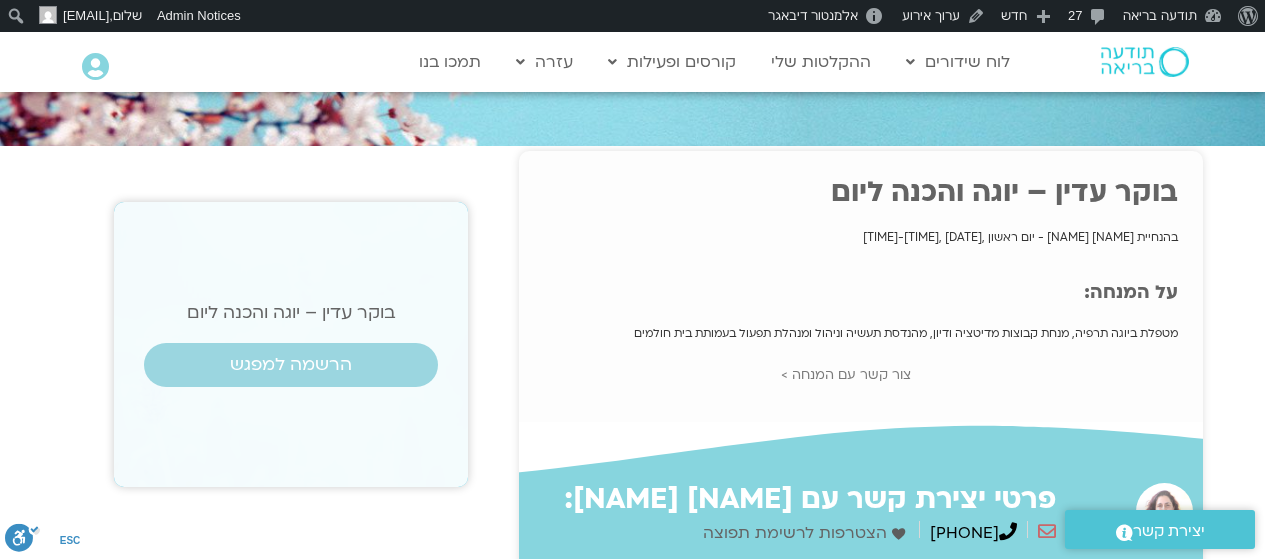 scroll, scrollTop: 0, scrollLeft: 0, axis: both 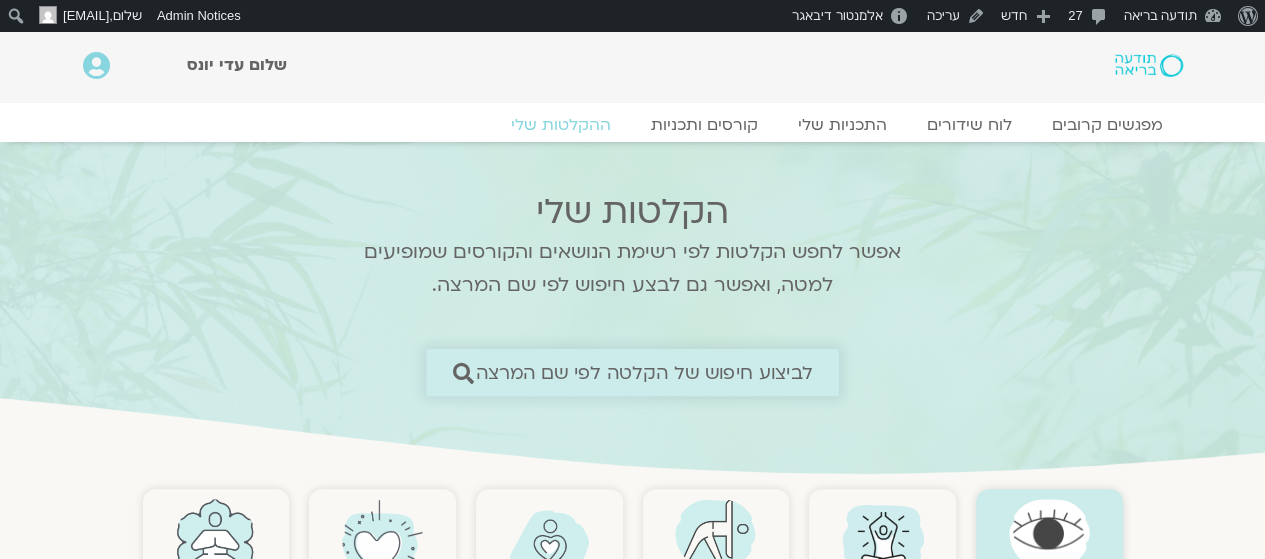 click on "לביצוע חיפוש של הקלטה לפי שם המרצה" at bounding box center (644, 372) 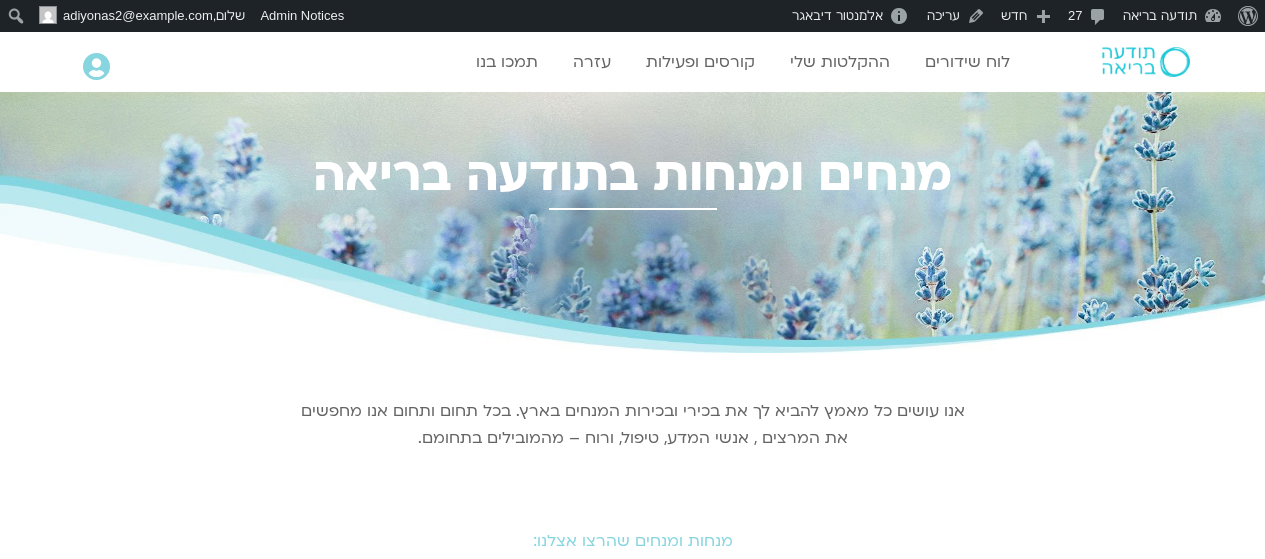 scroll, scrollTop: 0, scrollLeft: 0, axis: both 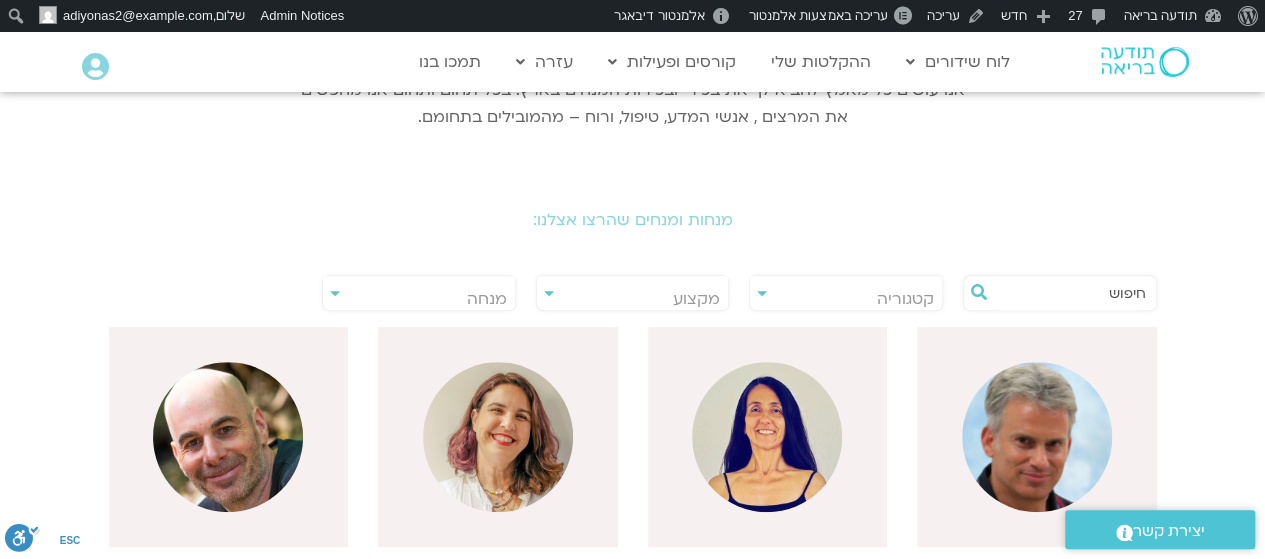 click at bounding box center (1070, 293) 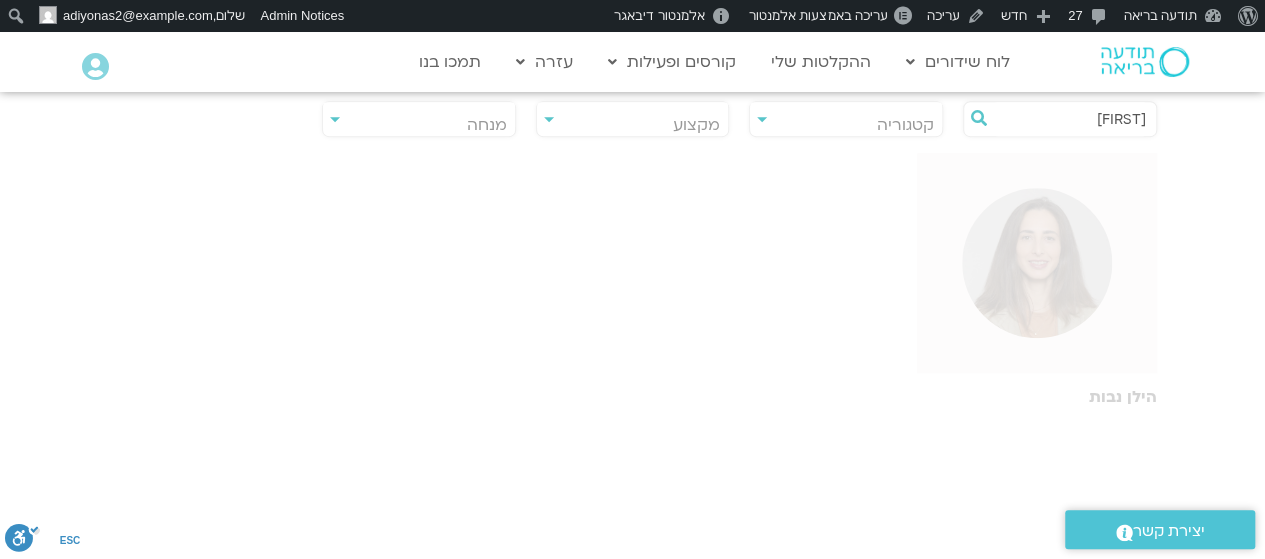 scroll, scrollTop: 500, scrollLeft: 0, axis: vertical 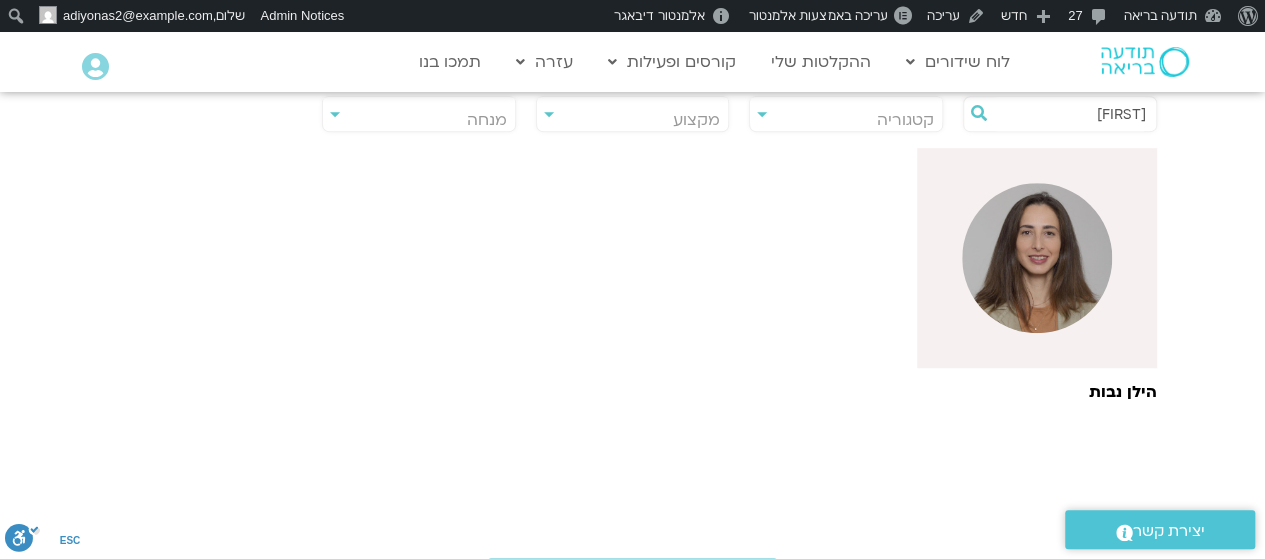 type on "הילן" 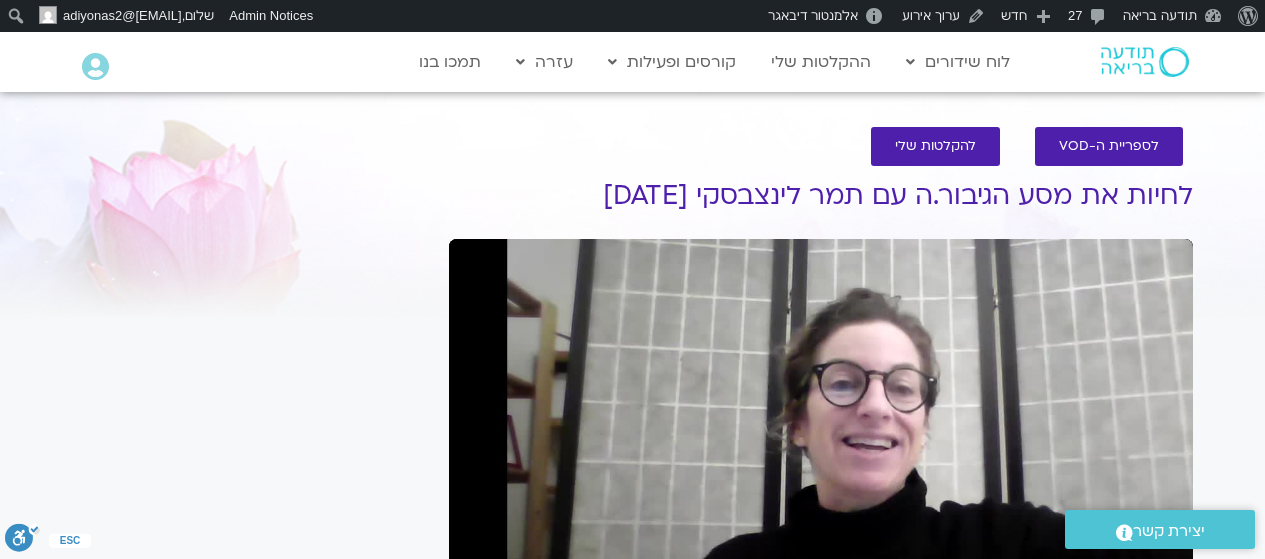 scroll, scrollTop: 227, scrollLeft: 0, axis: vertical 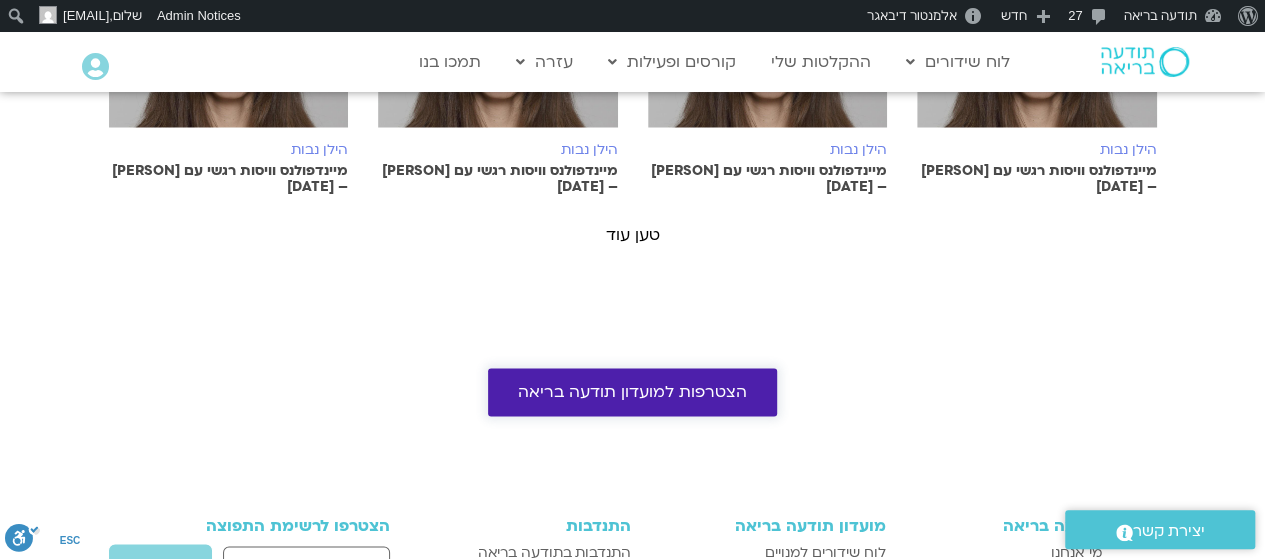 click on "הצטרפות למועדון תודעה בריאה" at bounding box center [632, 392] 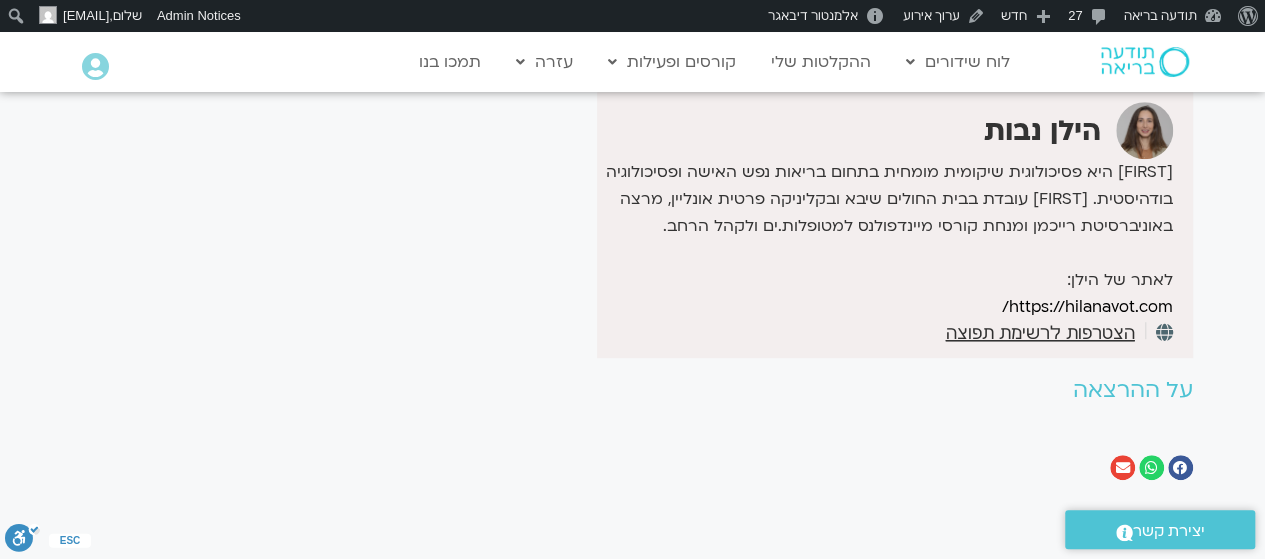 scroll, scrollTop: 1273, scrollLeft: 0, axis: vertical 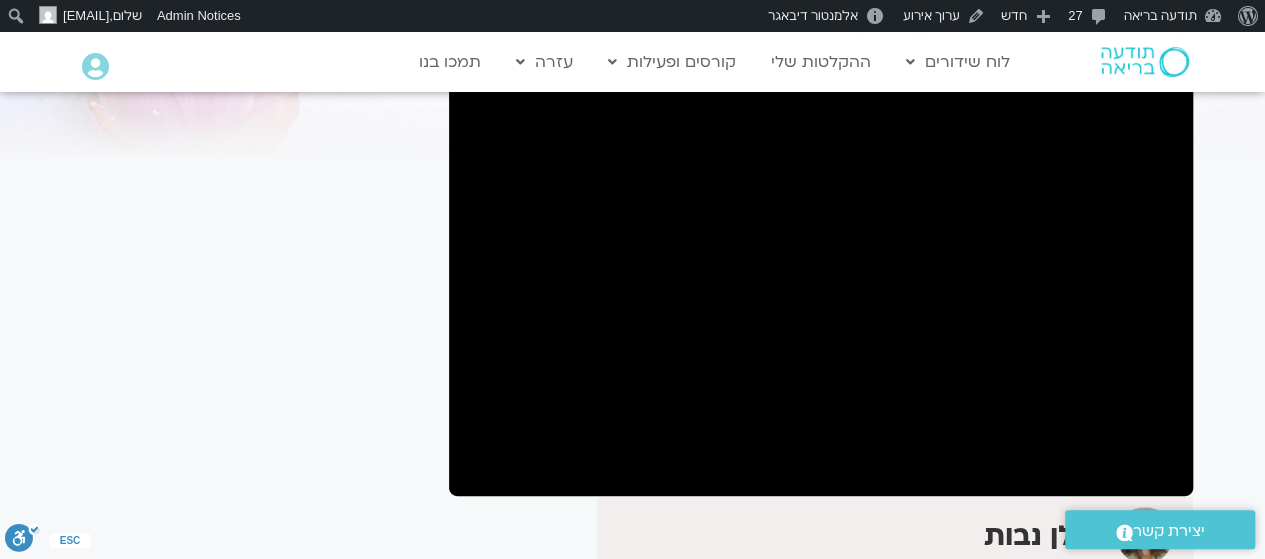 click on "It seems we can't find what you're looking for.
It seems we can't find what you're looking for." at bounding box center [251, 450] 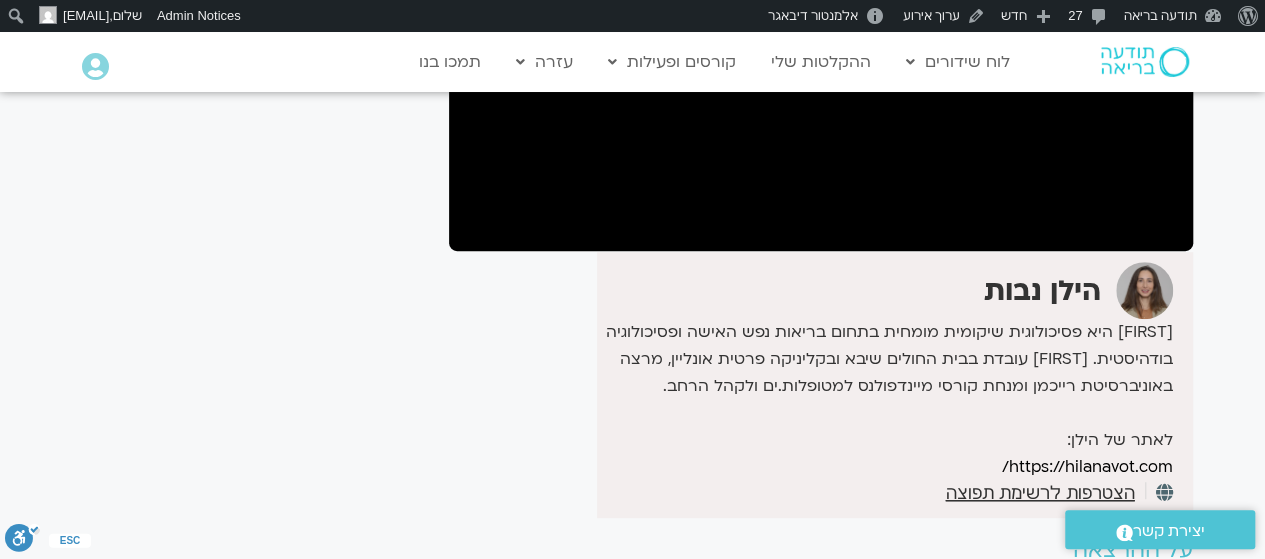 scroll, scrollTop: 409, scrollLeft: 0, axis: vertical 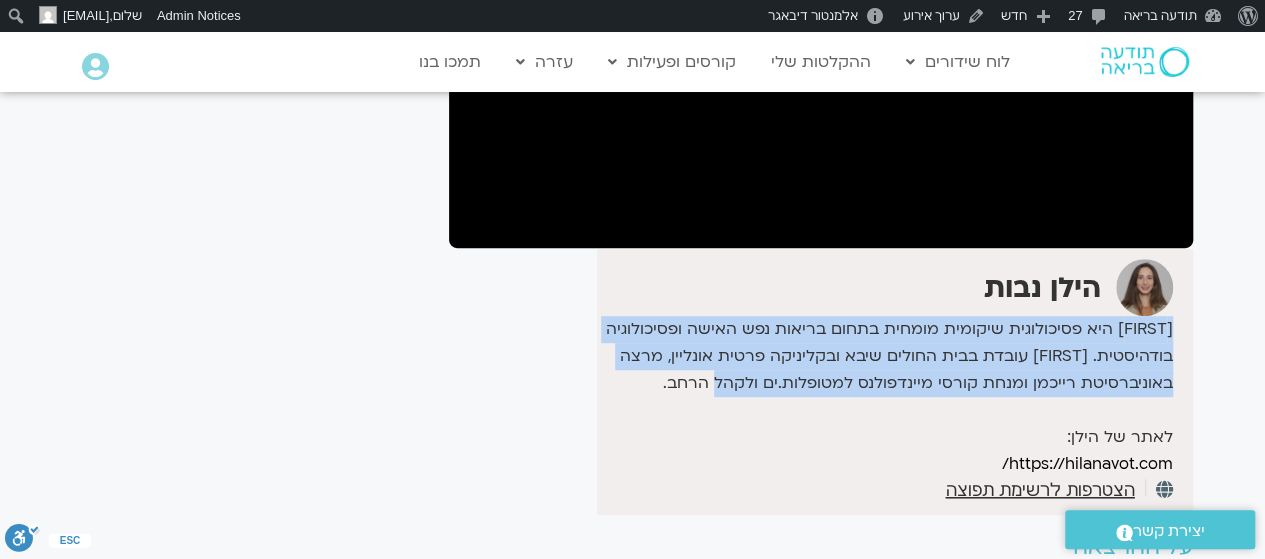 drag, startPoint x: 660, startPoint y: 389, endPoint x: 1183, endPoint y: 319, distance: 527.6637 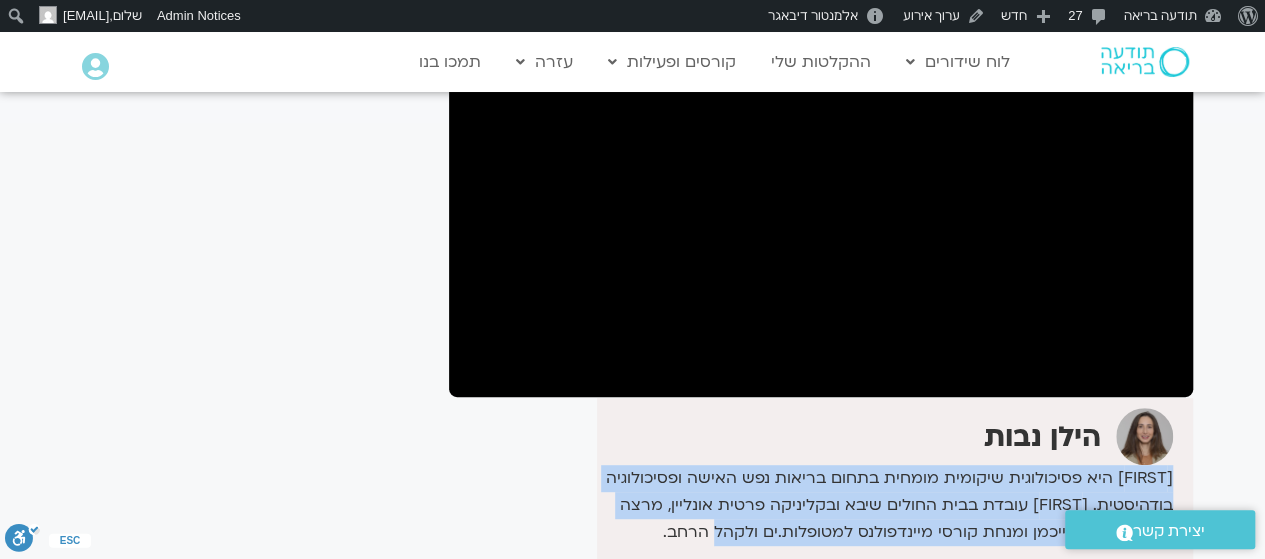 scroll, scrollTop: 154, scrollLeft: 0, axis: vertical 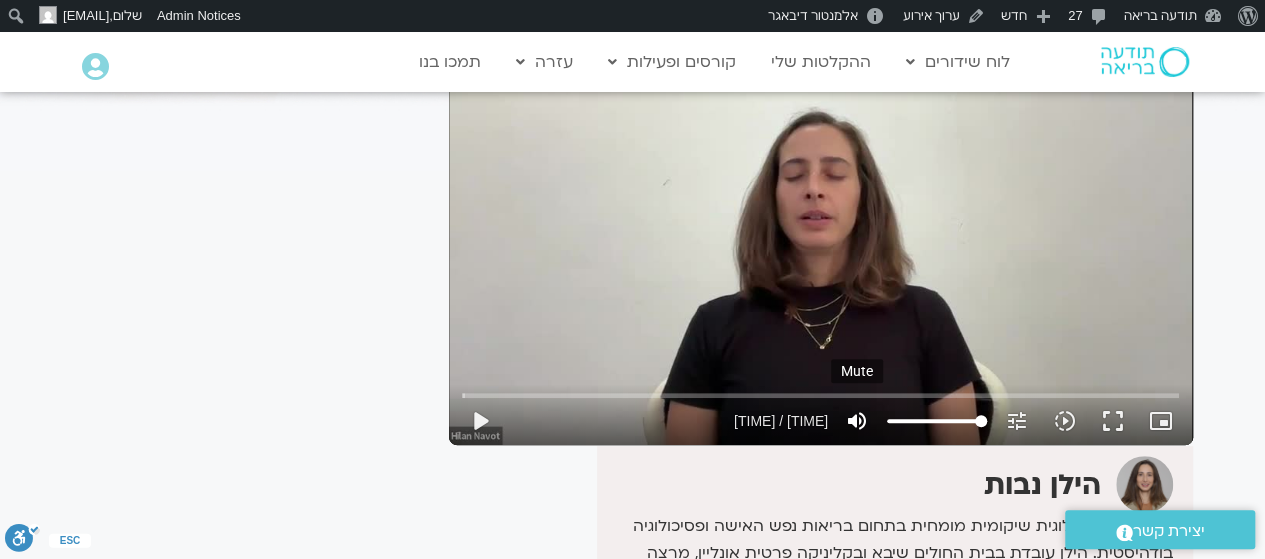 click on "volume_up" at bounding box center (857, 421) 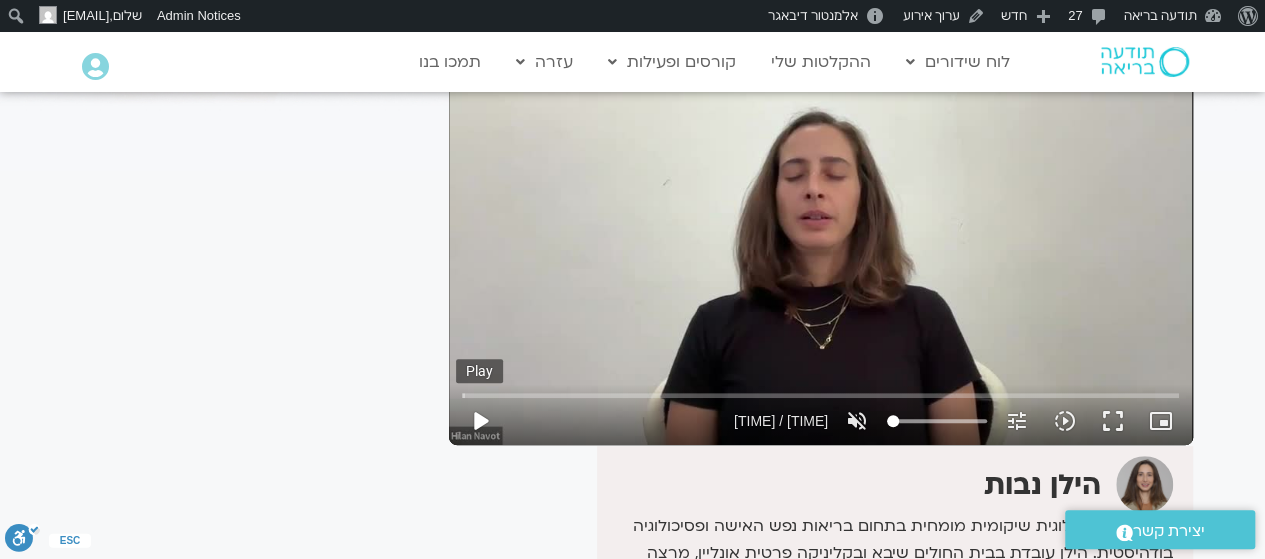 click on "play_arrow" at bounding box center [480, 421] 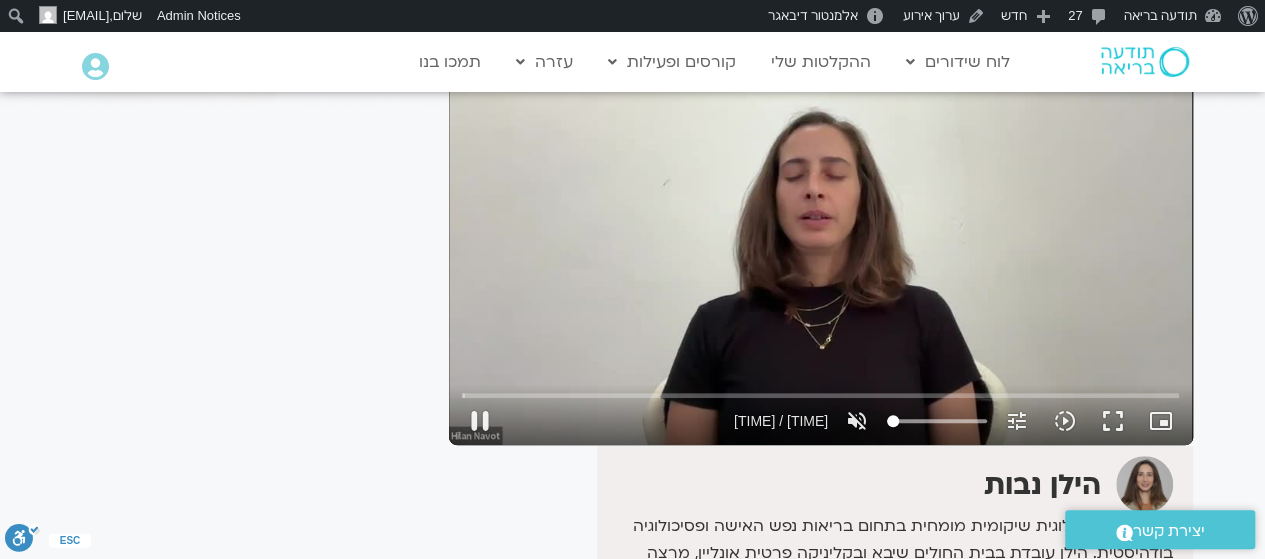 click on "Skip Ad 3:02 pause 0:01 / 59:21 volume_off Unmute tune Resolution Auto 480p slow_motion_video Playback speed 1x 1x fullscreen picture_in_picture_alt Picture-in-Picture Off" at bounding box center [820, 412] 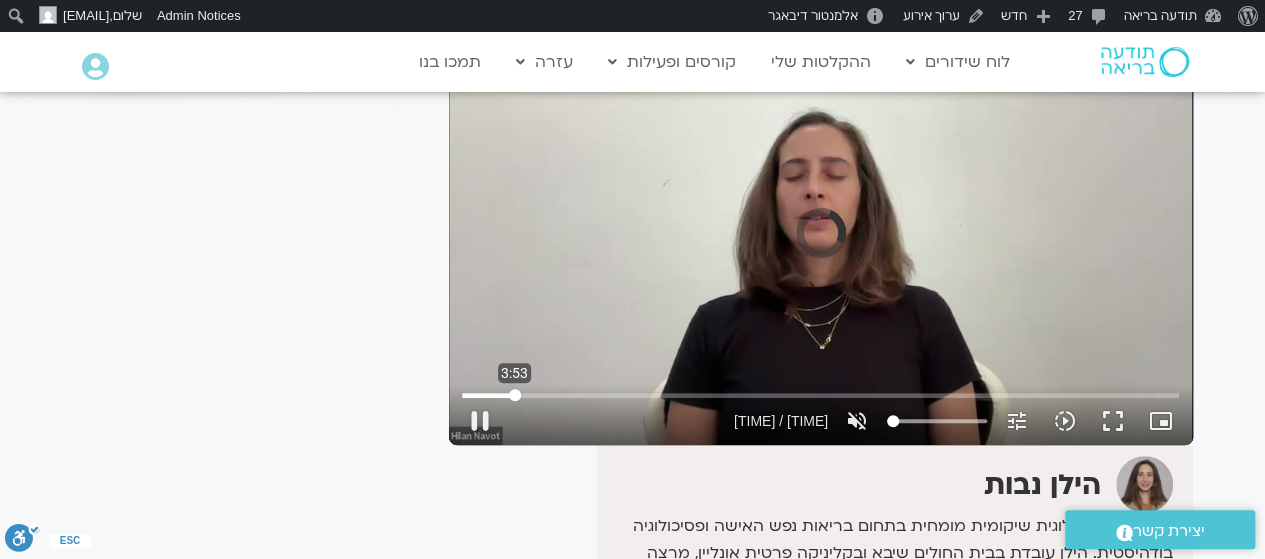 click at bounding box center [820, 395] 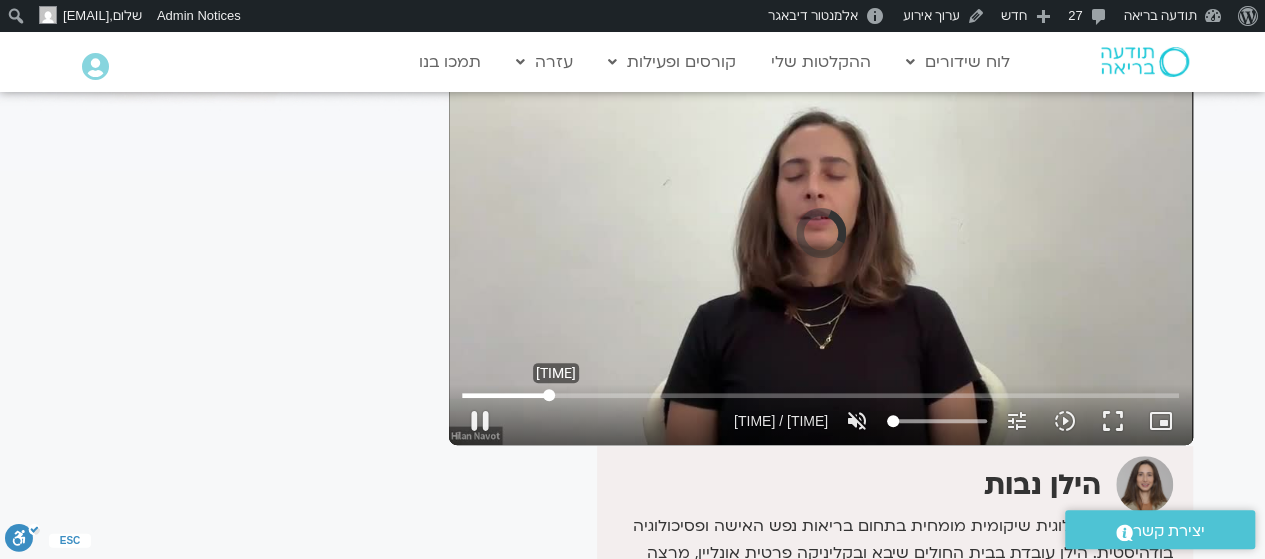 click at bounding box center (820, 395) 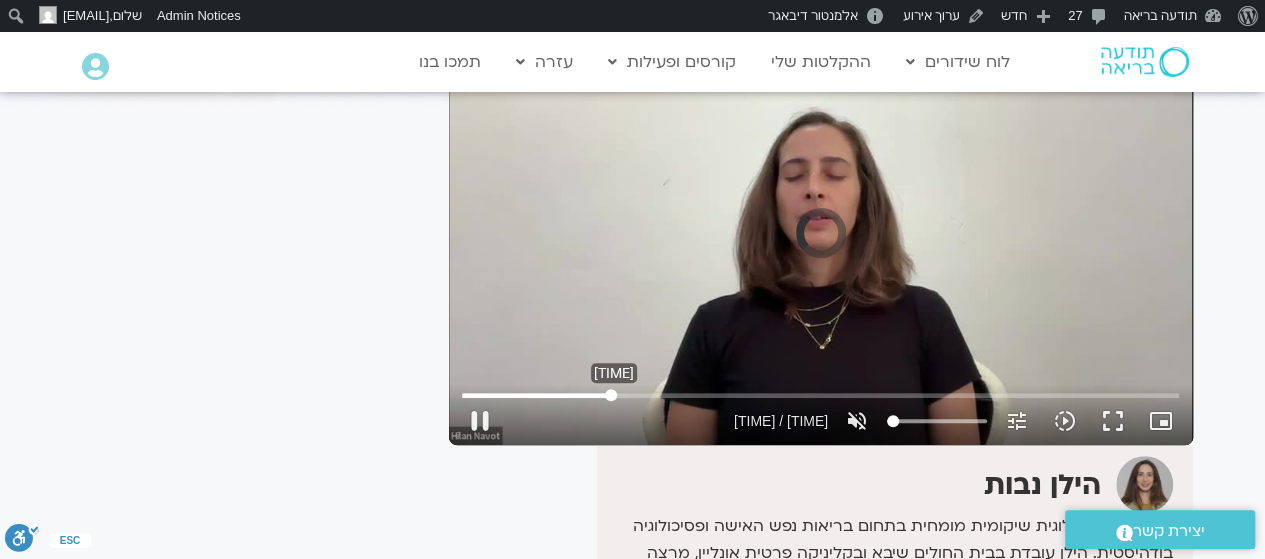 click at bounding box center [820, 395] 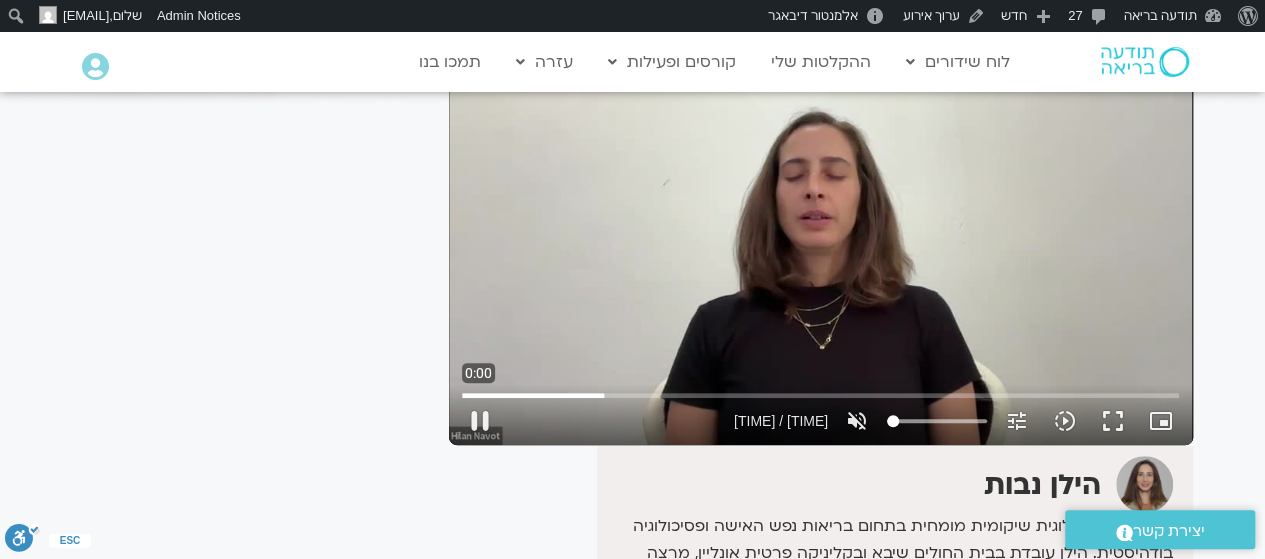 drag, startPoint x: 608, startPoint y: 400, endPoint x: 442, endPoint y: 415, distance: 166.67633 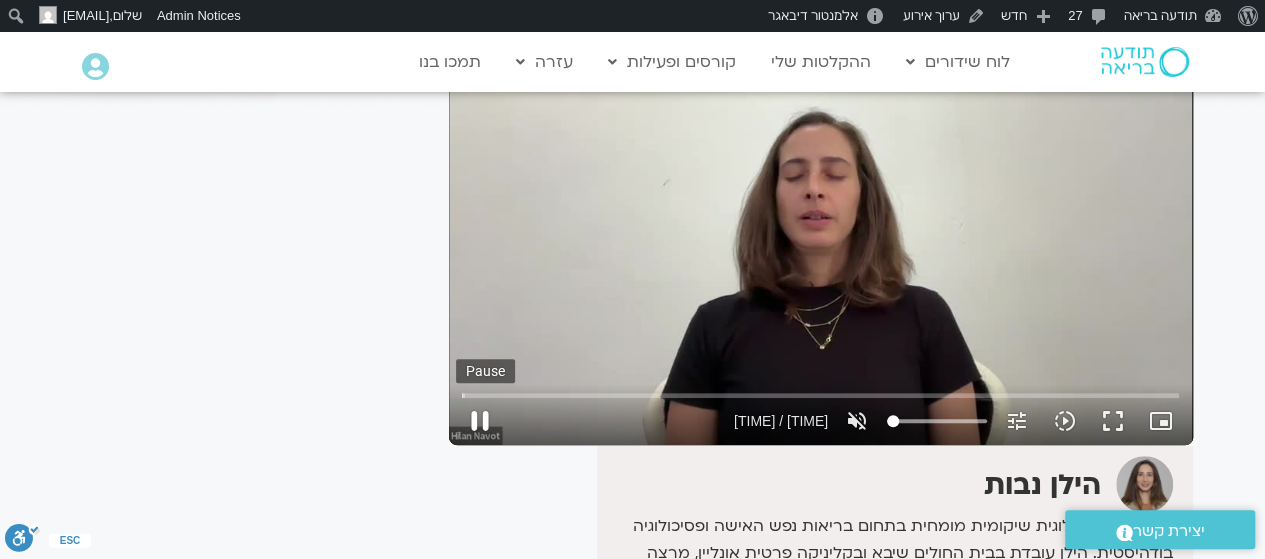 click on "pause" at bounding box center (480, 421) 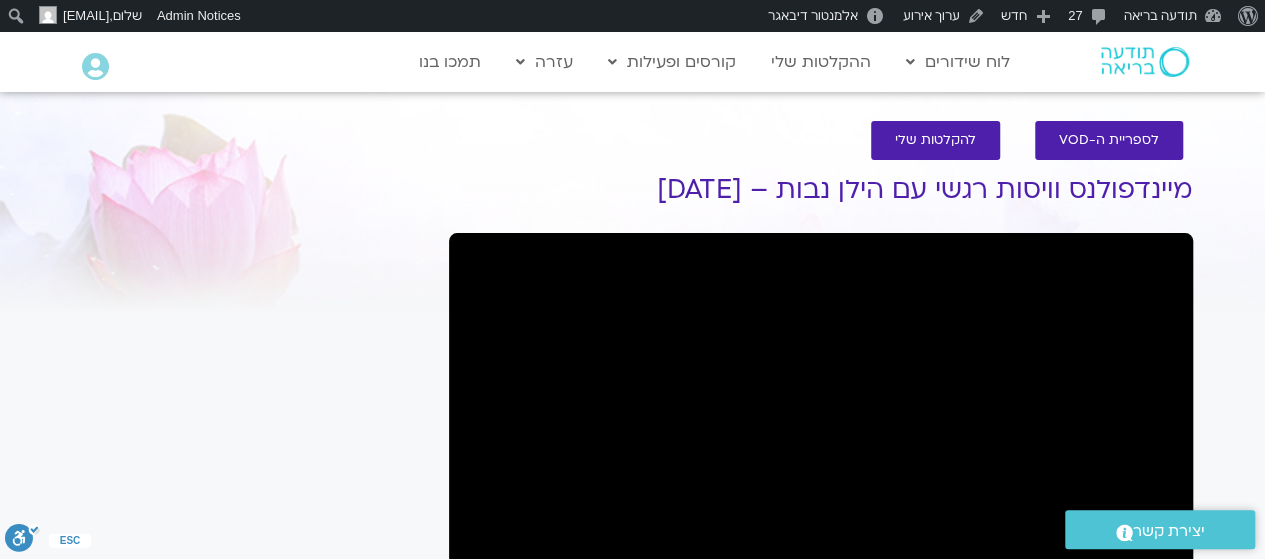 scroll, scrollTop: 556, scrollLeft: 0, axis: vertical 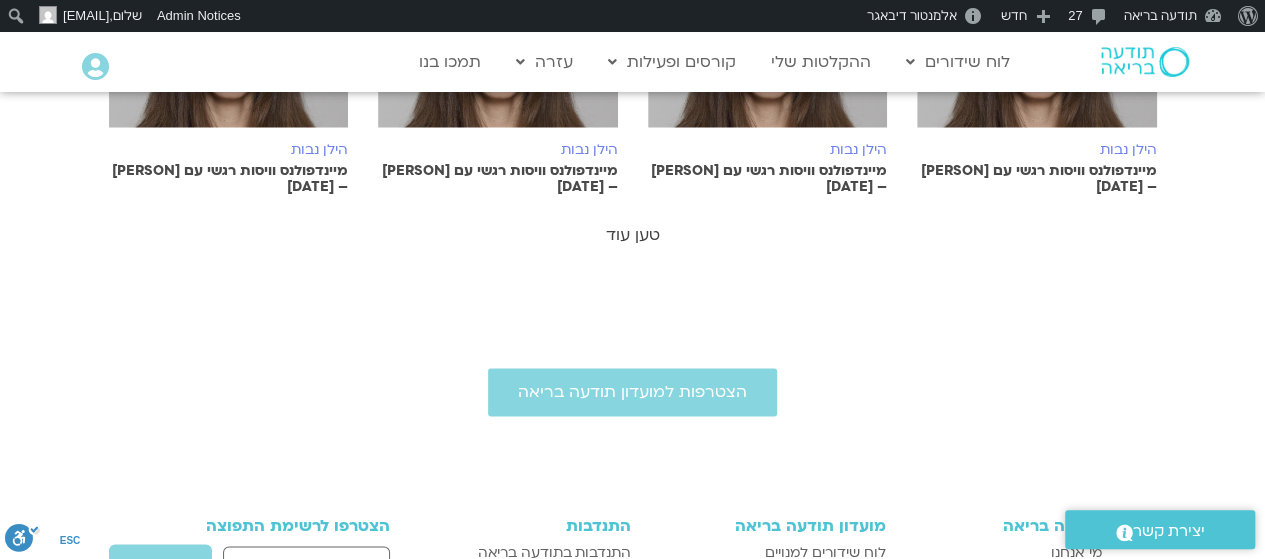 click on "טען עוד" at bounding box center [633, 235] 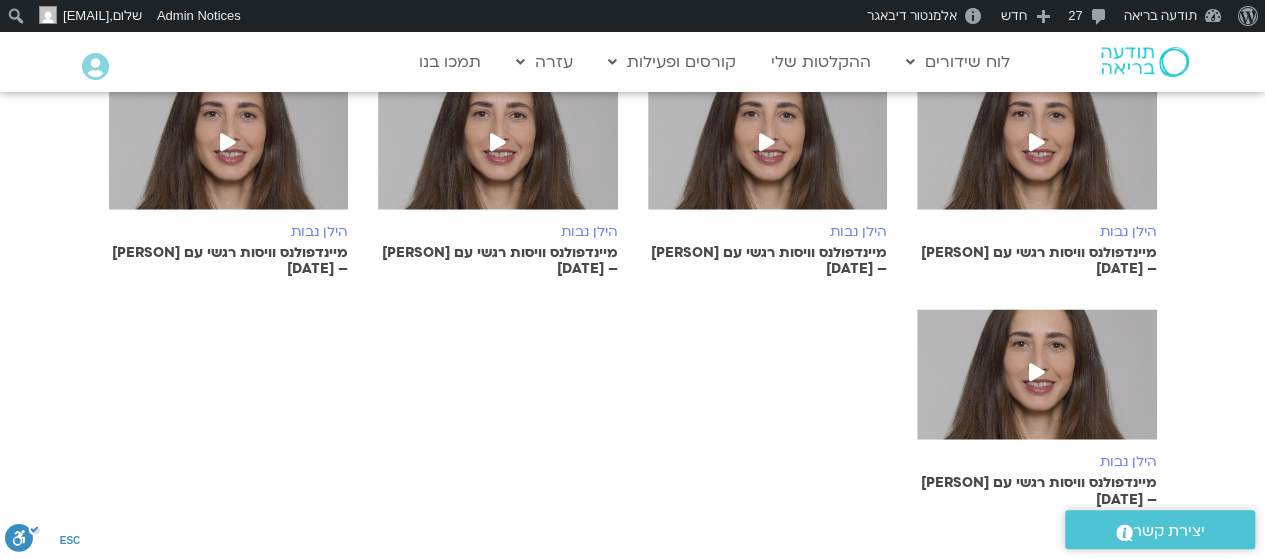 scroll, scrollTop: 1129, scrollLeft: 0, axis: vertical 